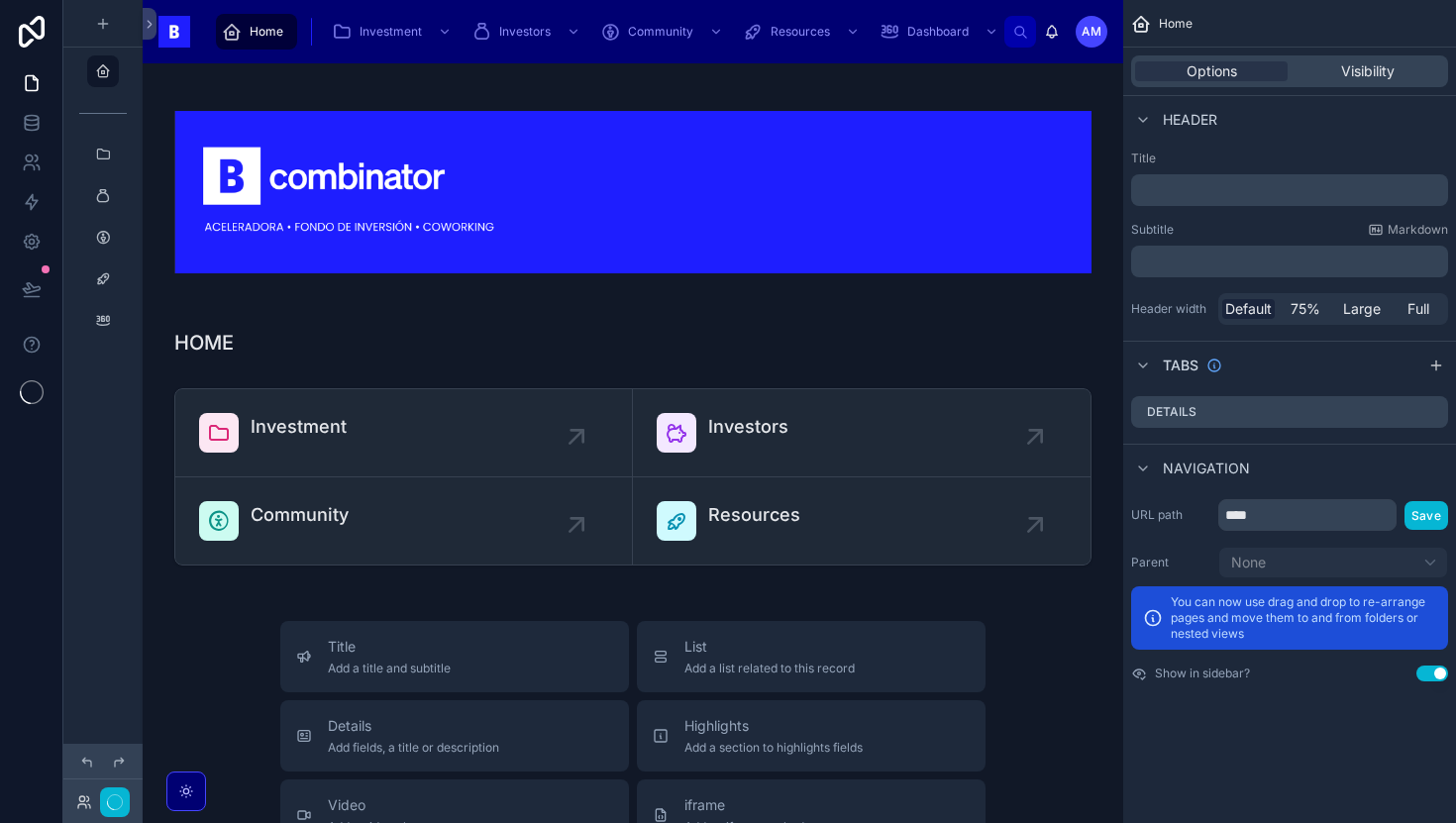 scroll, scrollTop: 0, scrollLeft: 0, axis: both 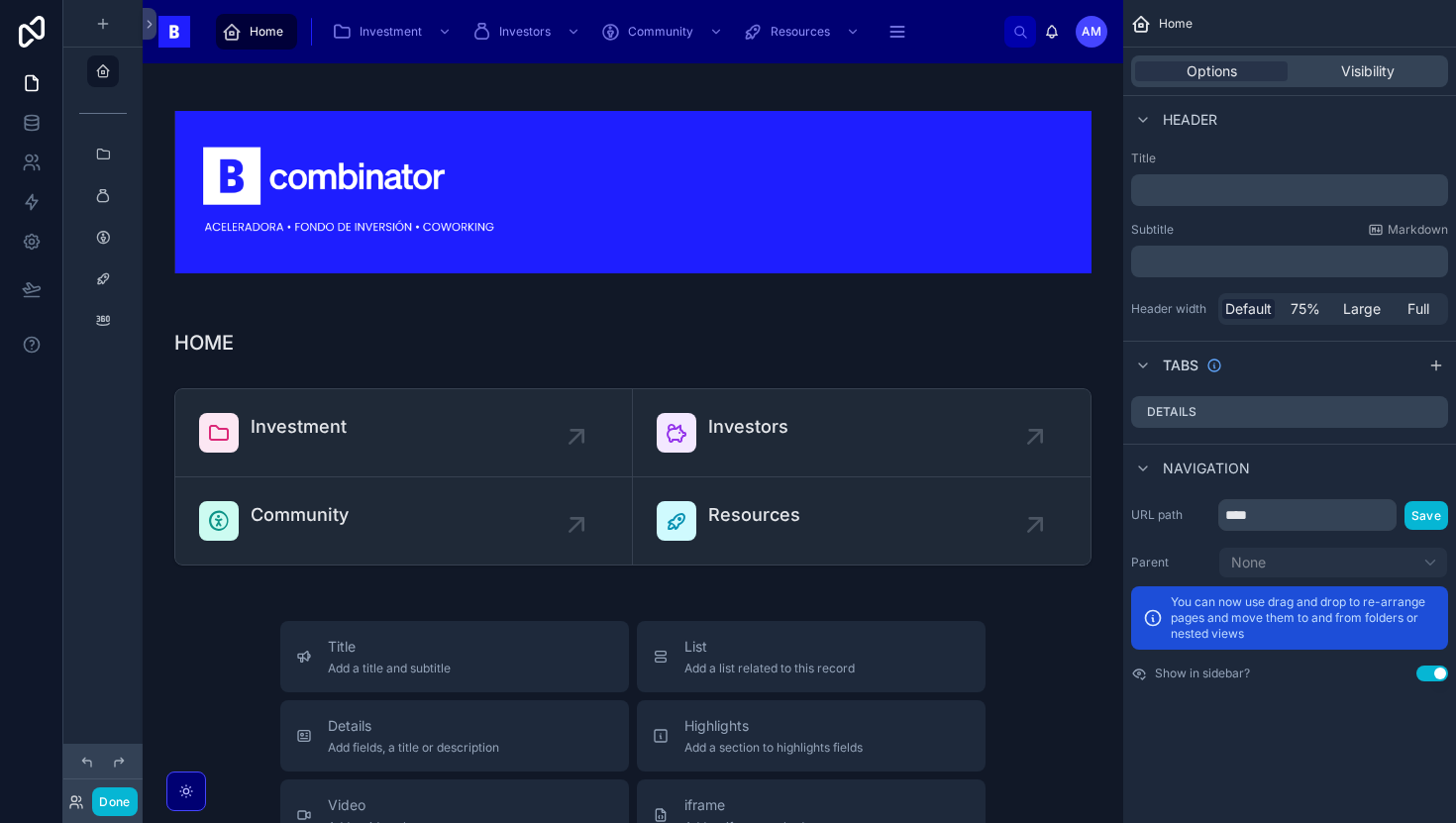 click on "Done" at bounding box center (103, 783) 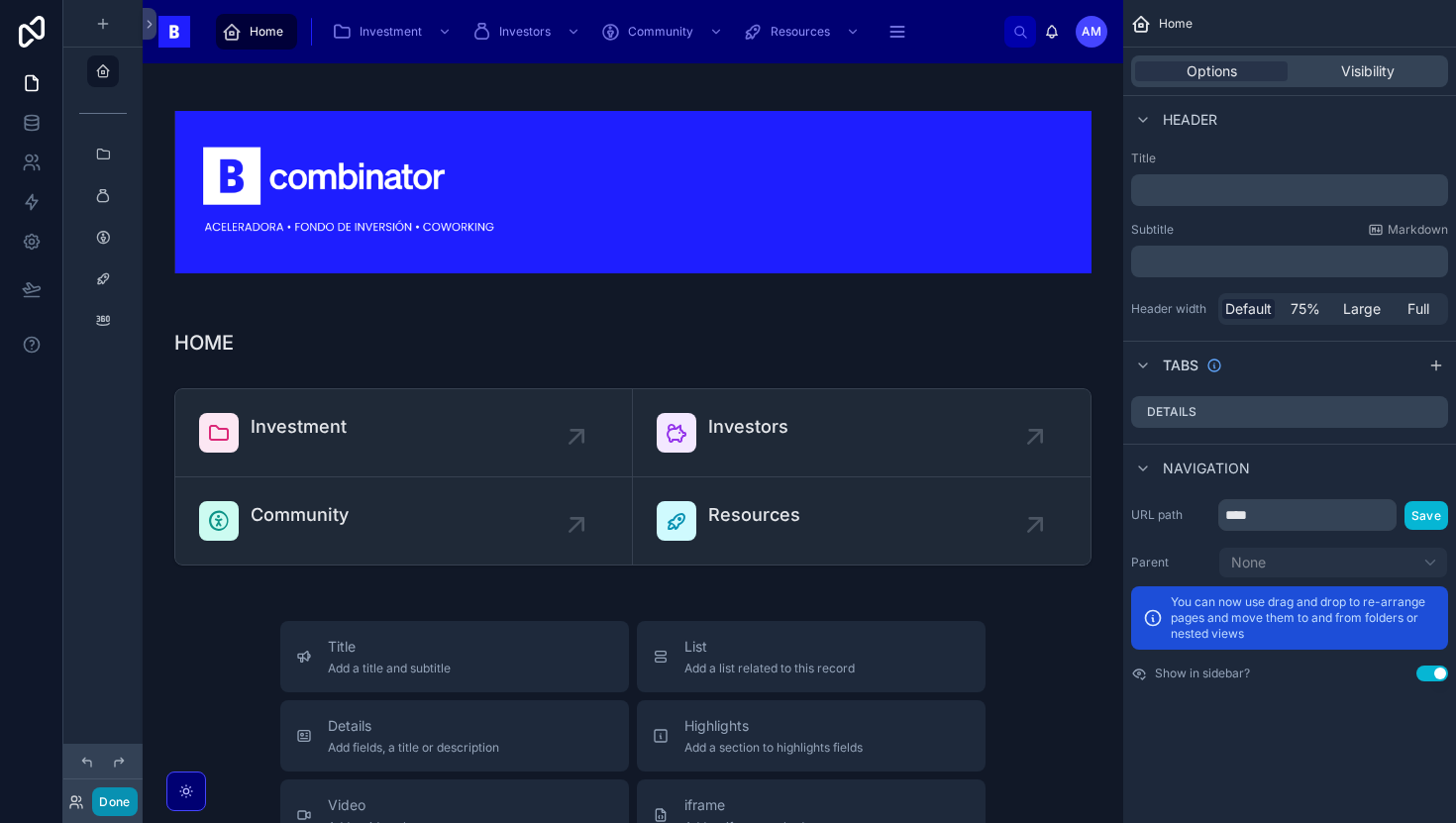 click on "Done" at bounding box center [114, 801] 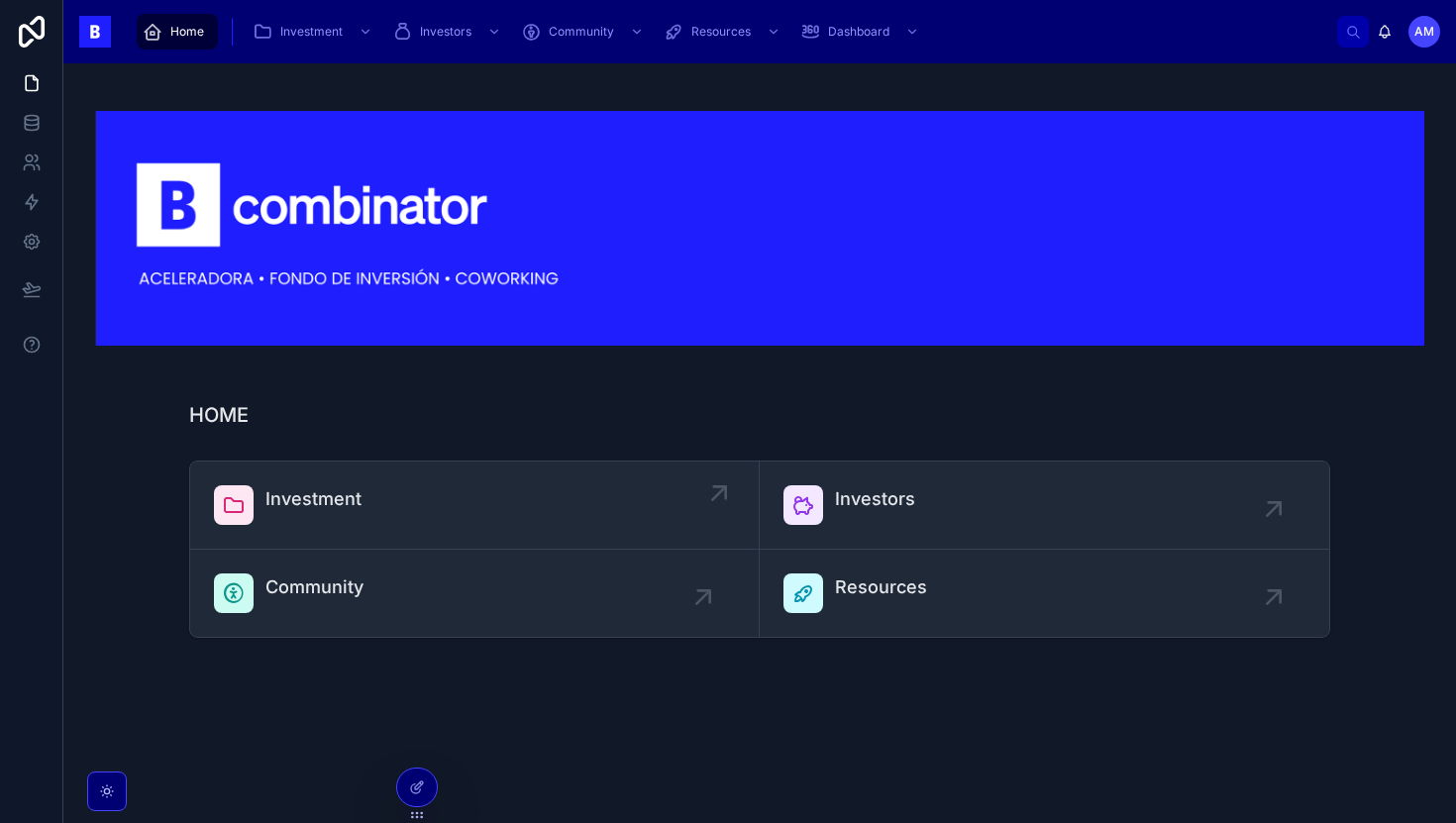 click on "Investment" at bounding box center [313, 499] 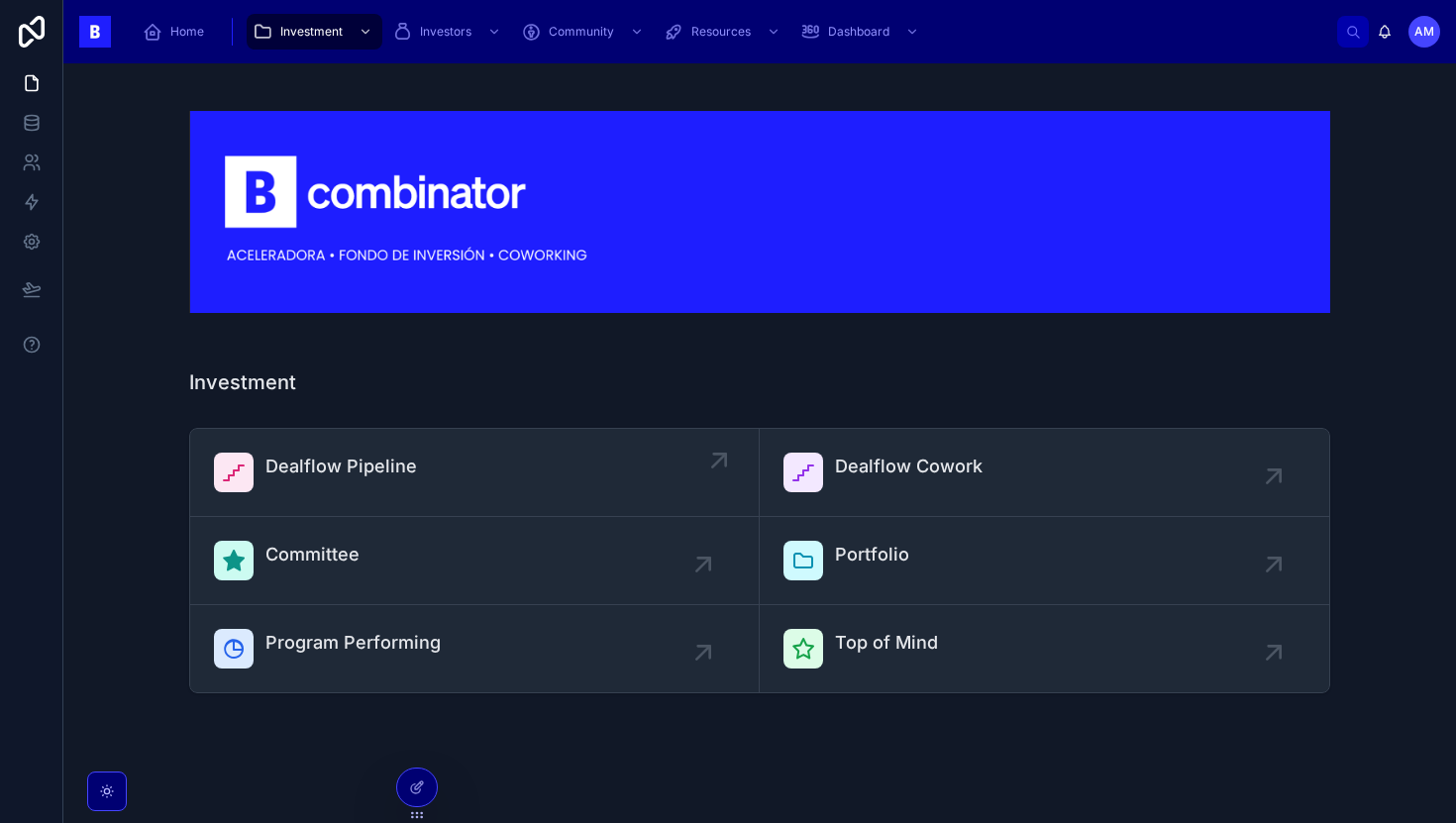 click on "Dealflow Pipeline" at bounding box center [341, 466] 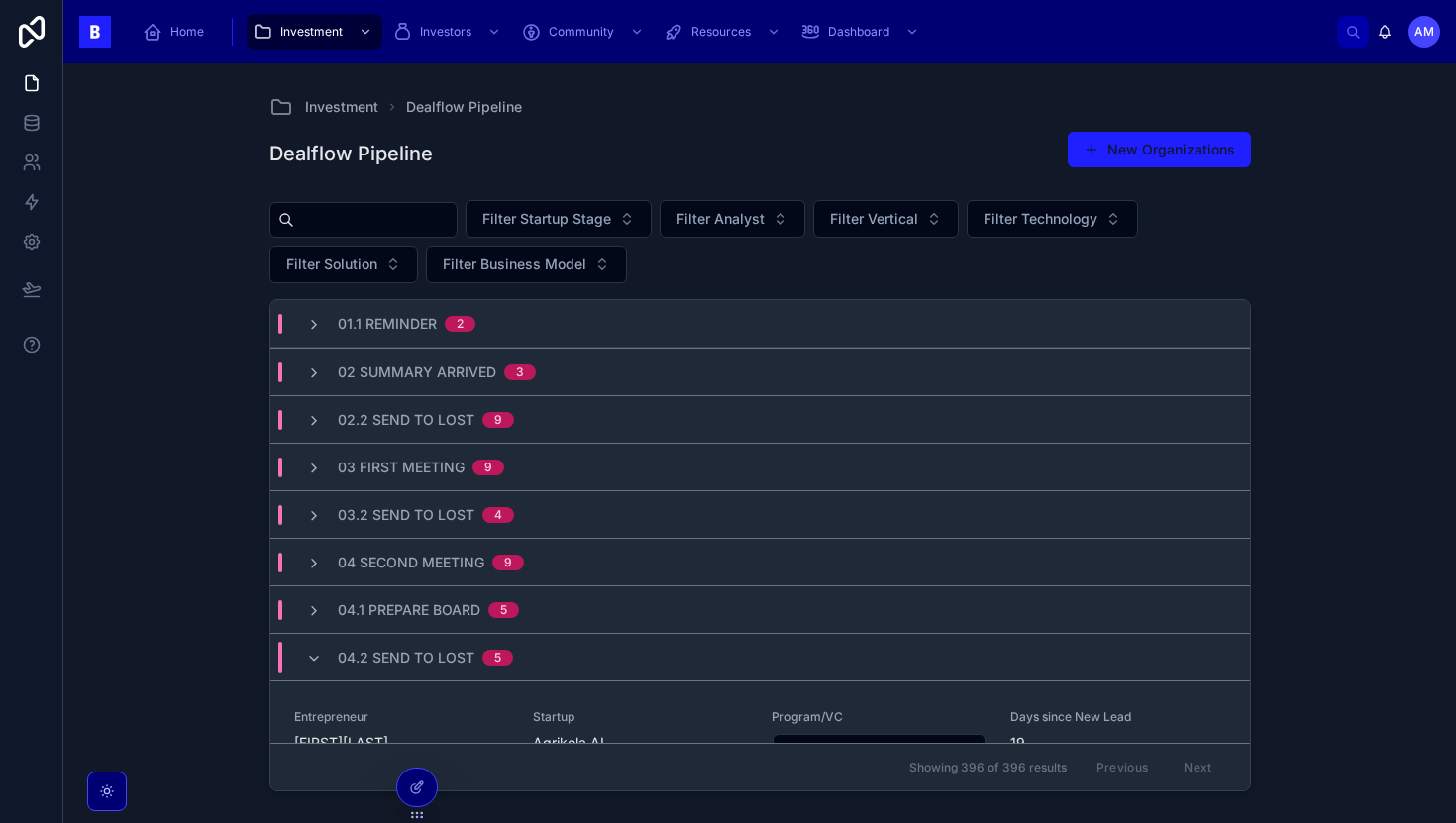 click at bounding box center [375, 220] 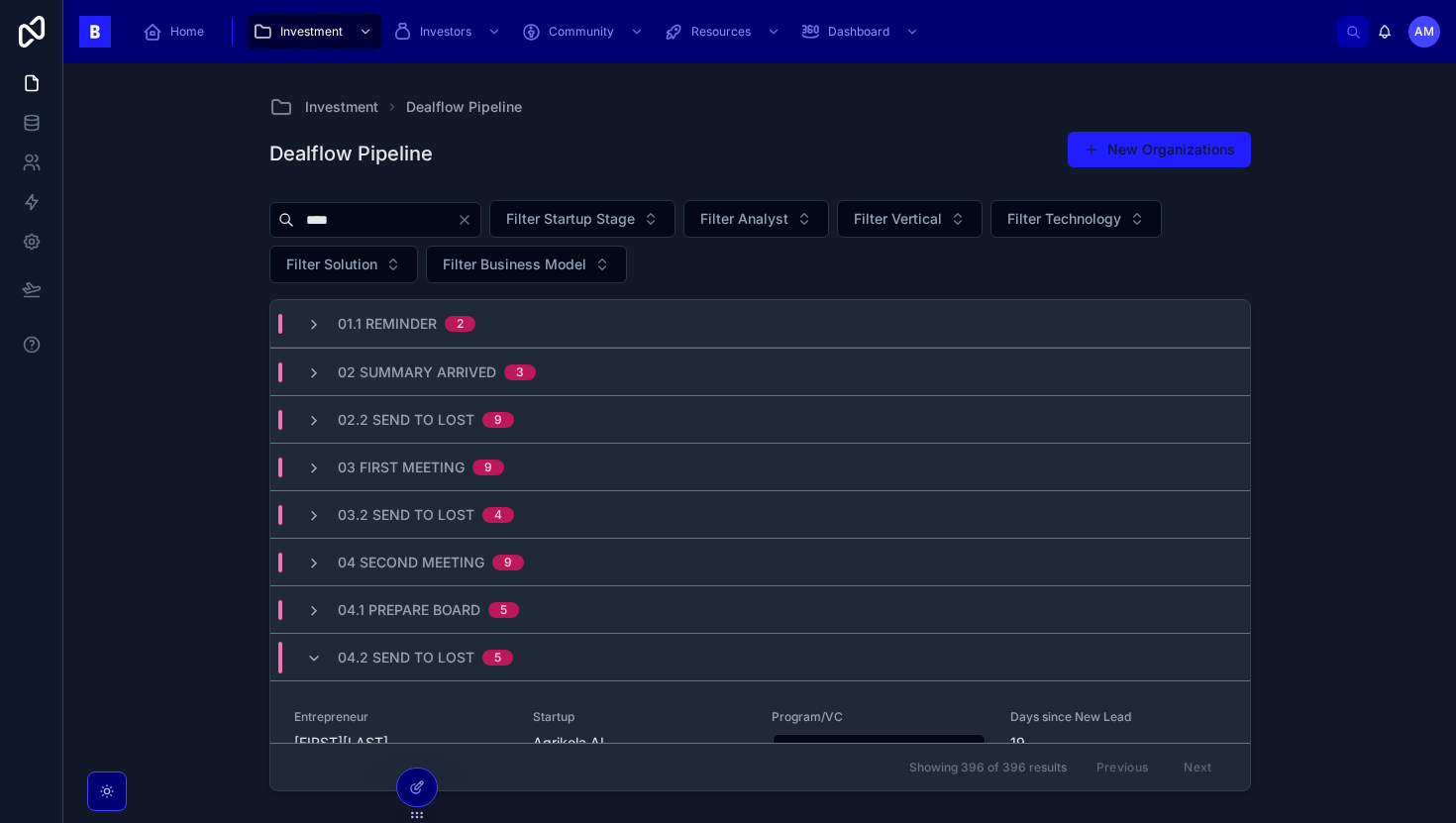 type on "*****" 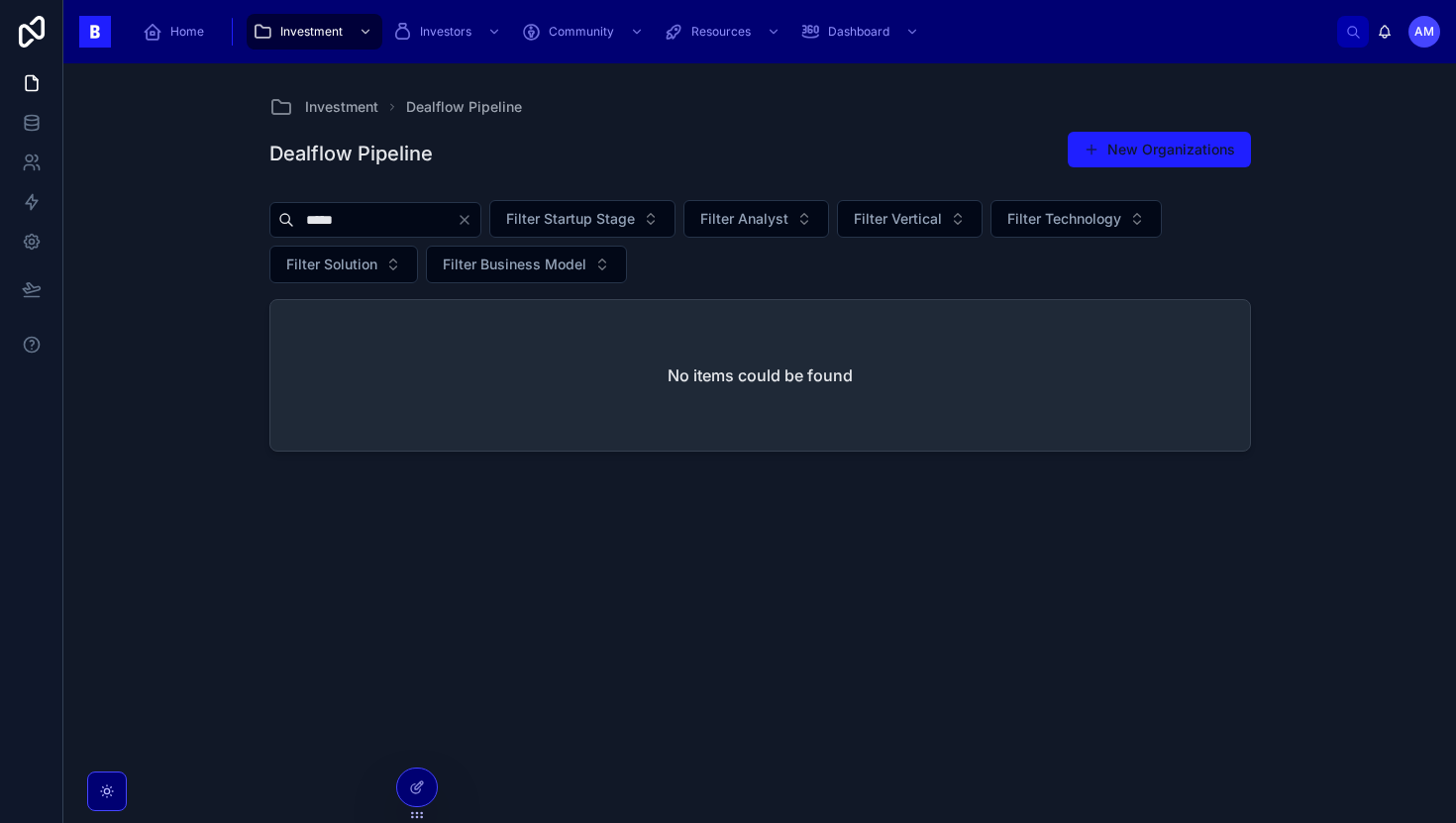 click on "*****" at bounding box center (375, 220) 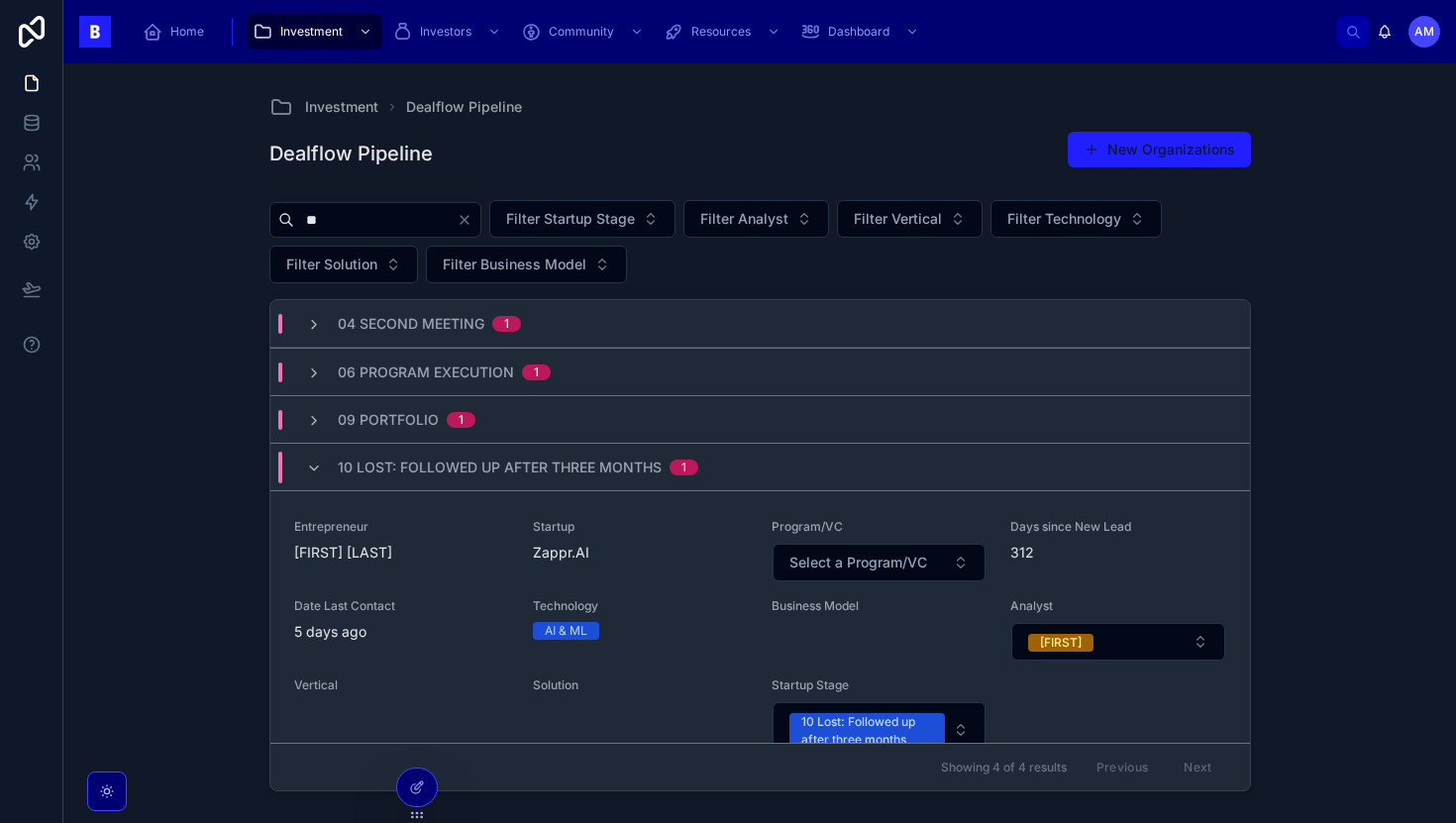 type on "*" 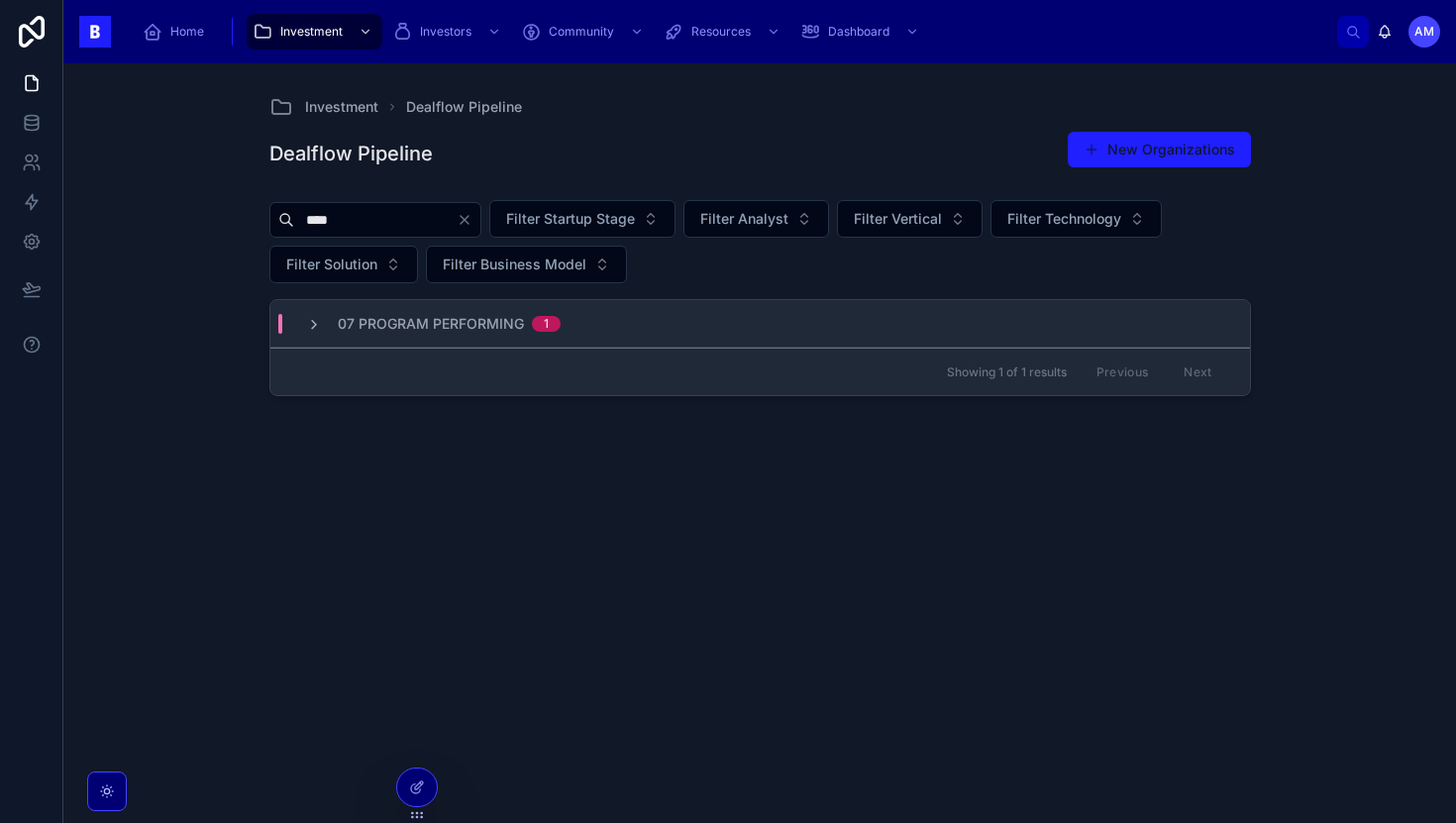 click on "****" at bounding box center [375, 220] 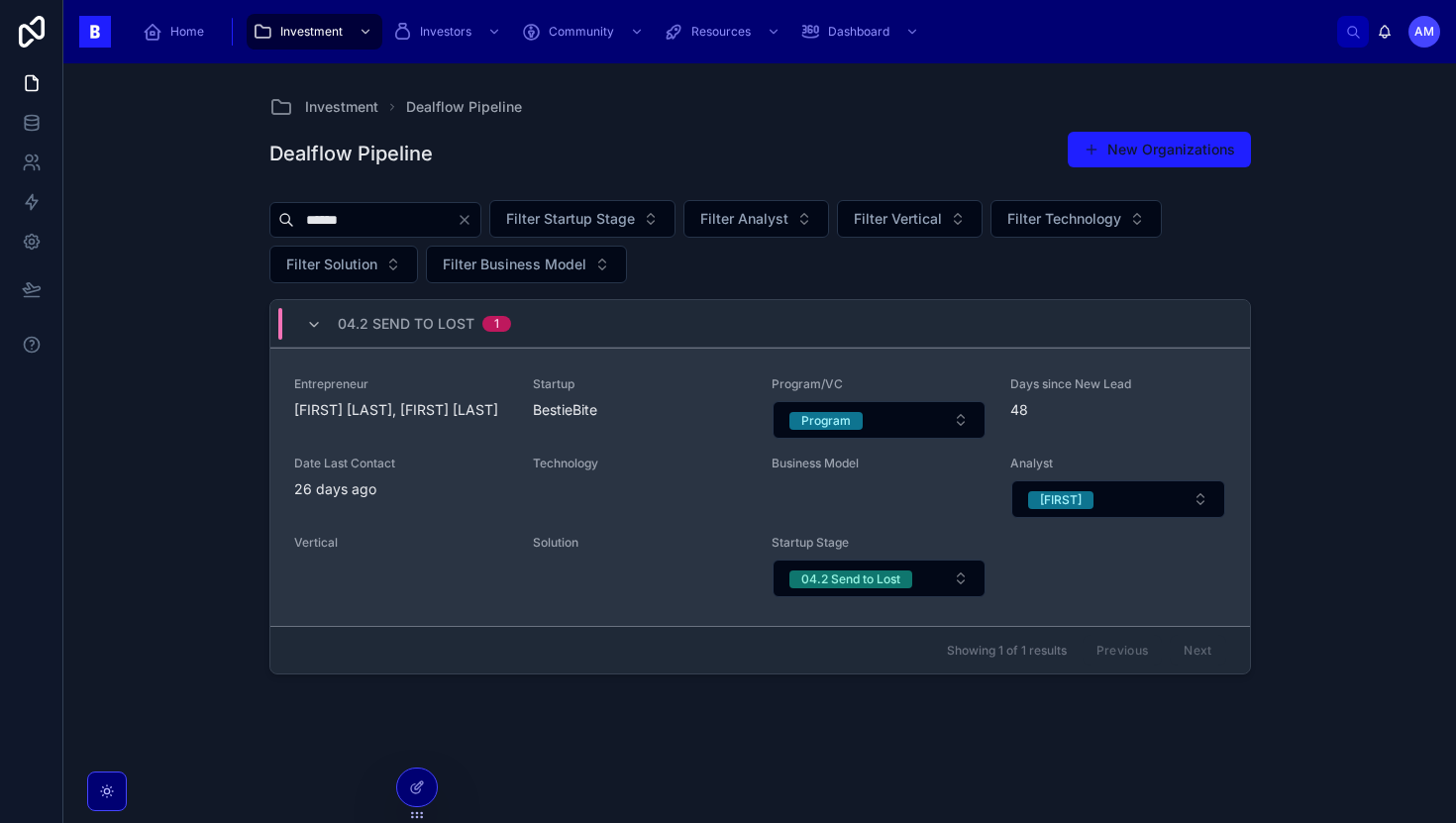 type on "******" 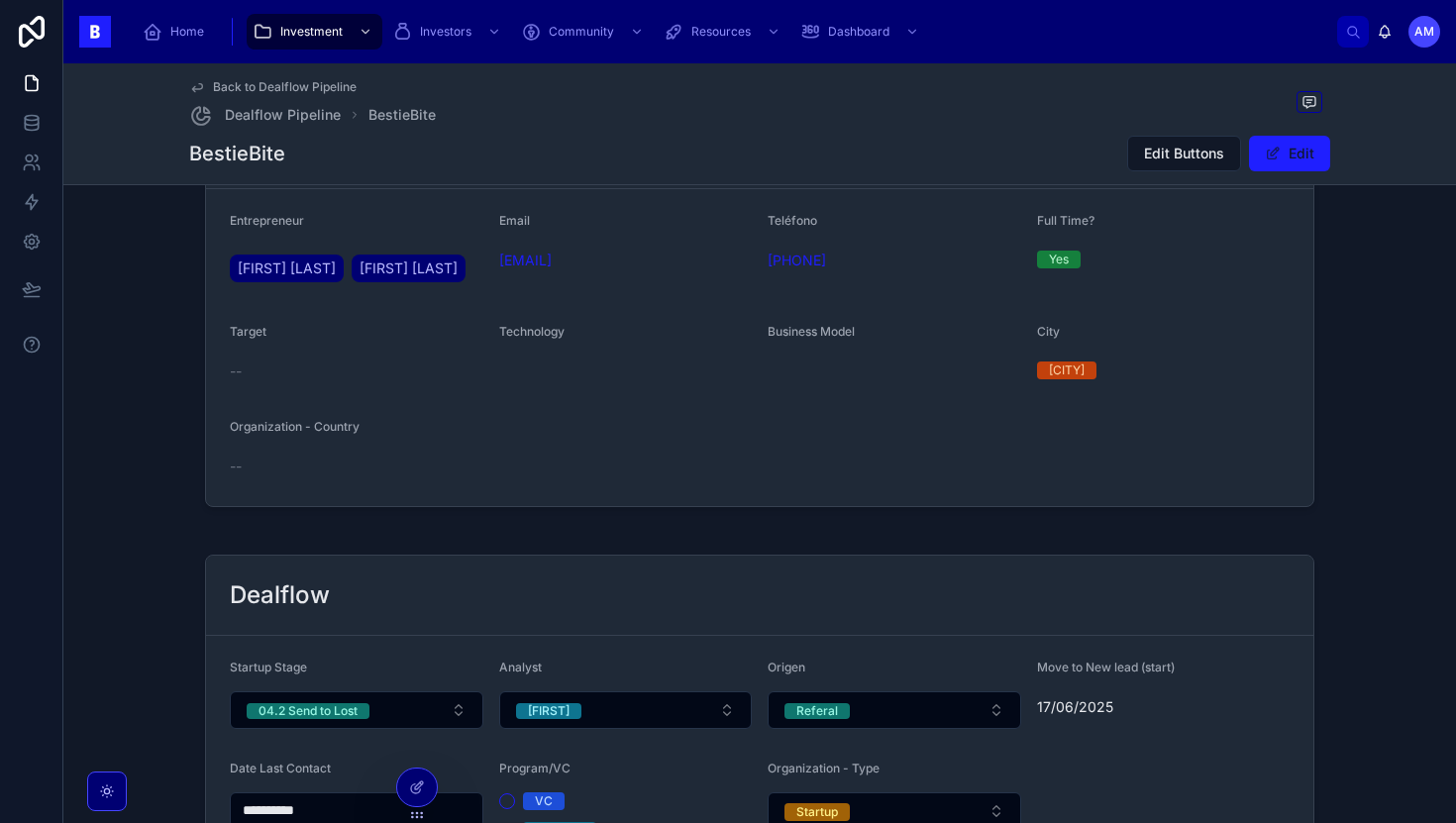 scroll, scrollTop: 255, scrollLeft: 0, axis: vertical 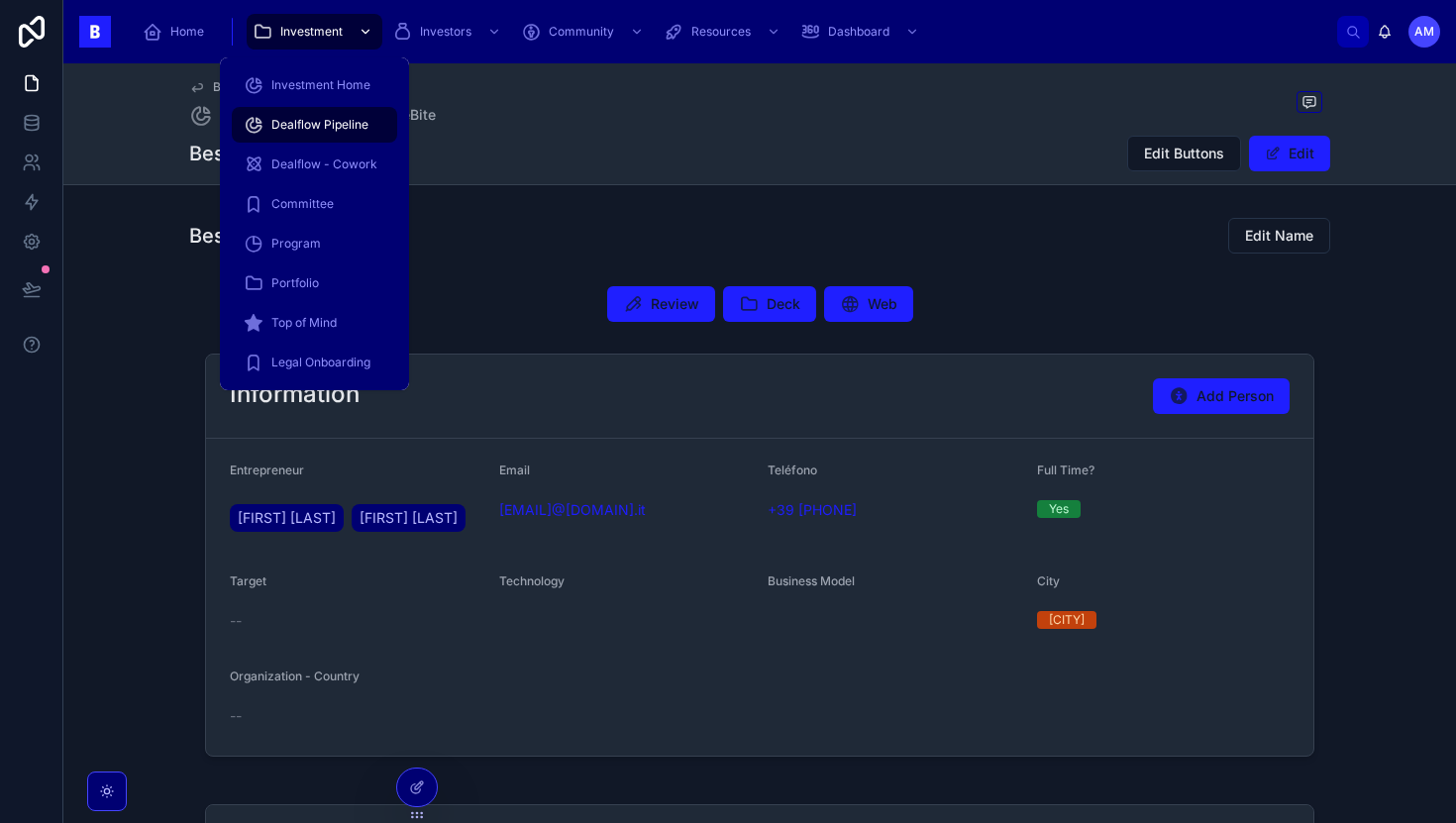 click on "Investment" at bounding box center (311, 32) 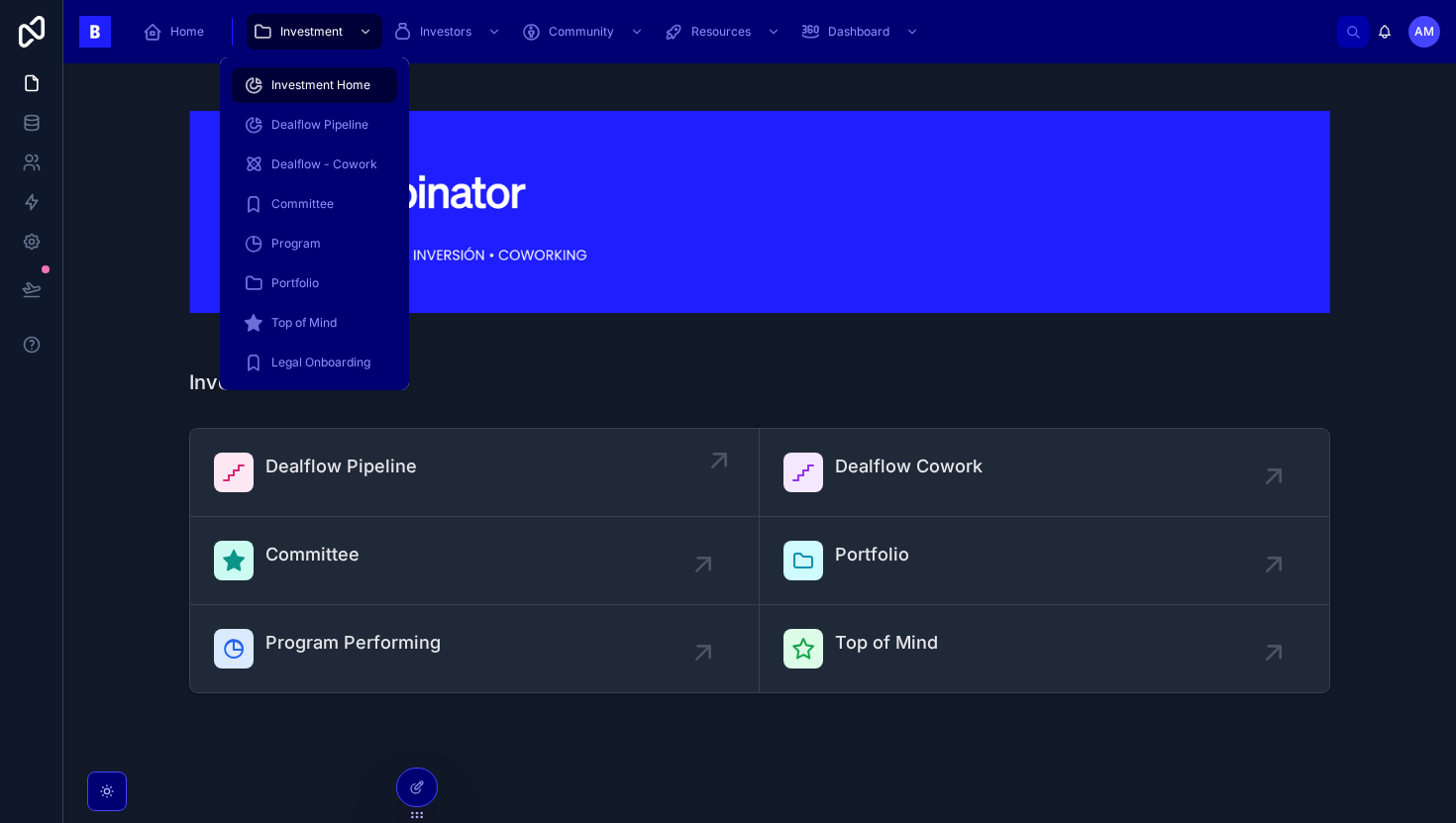 click on "Dealflow Pipeline" at bounding box center [341, 466] 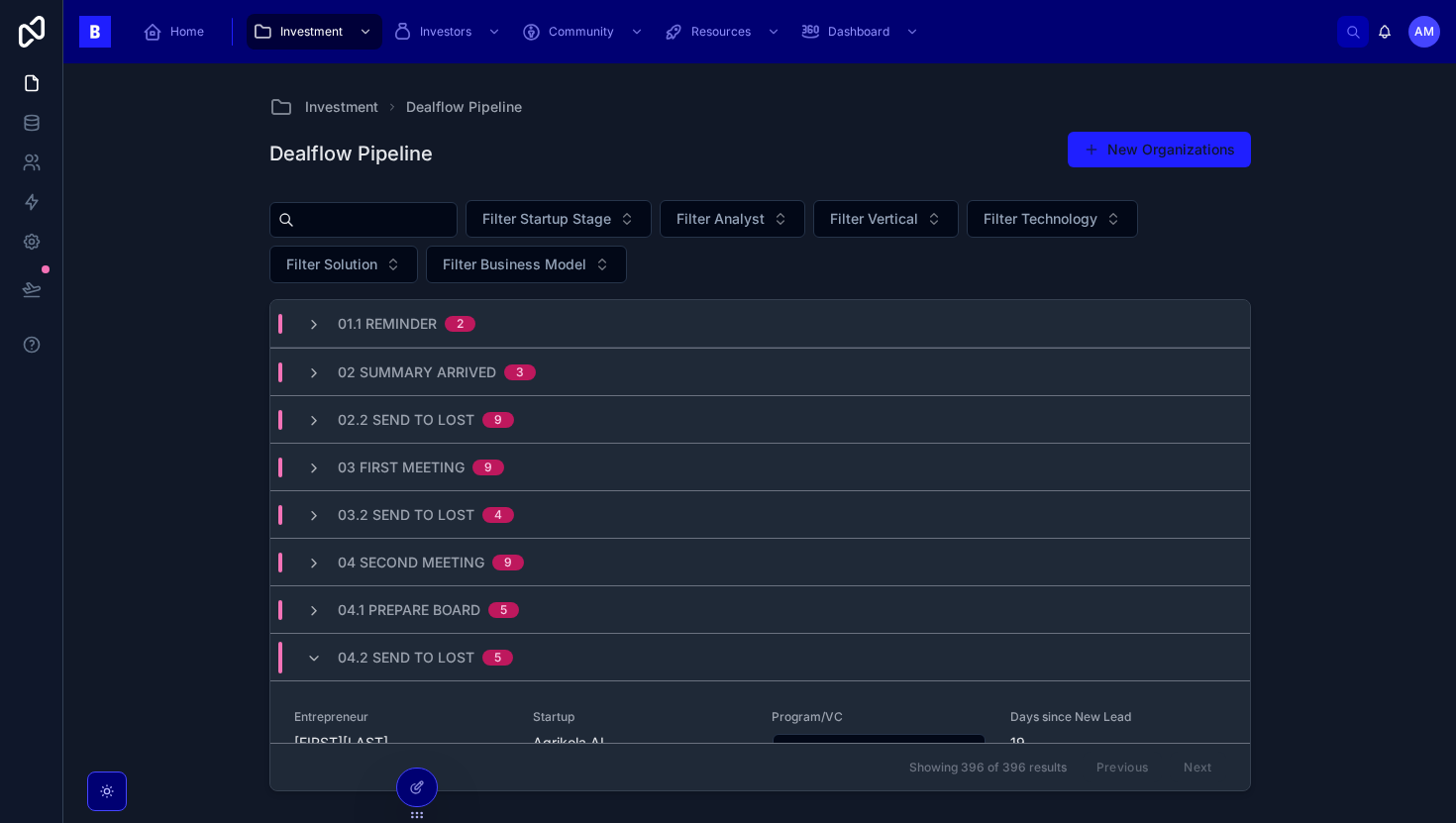 click at bounding box center (375, 220) 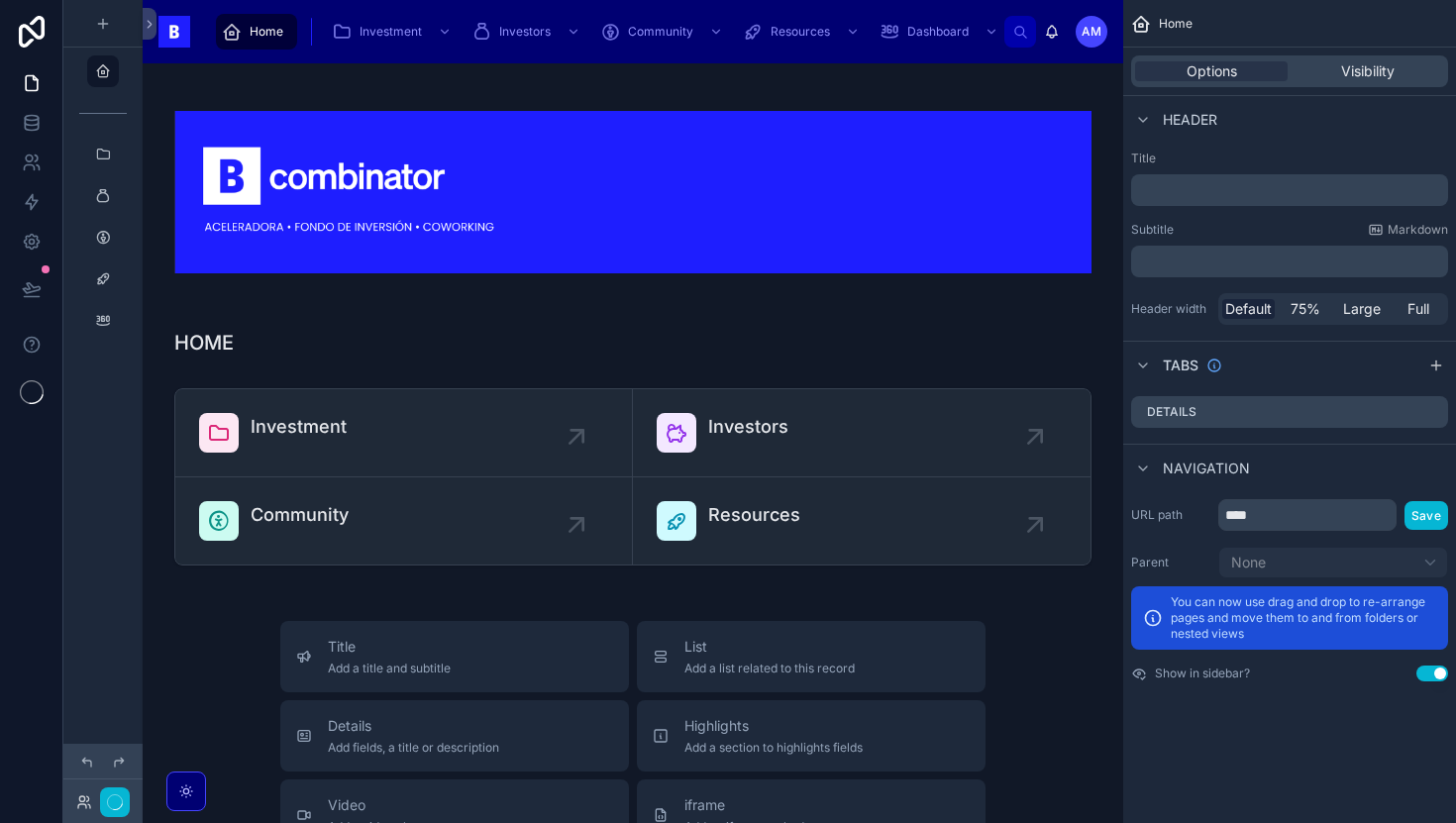 scroll, scrollTop: 0, scrollLeft: 0, axis: both 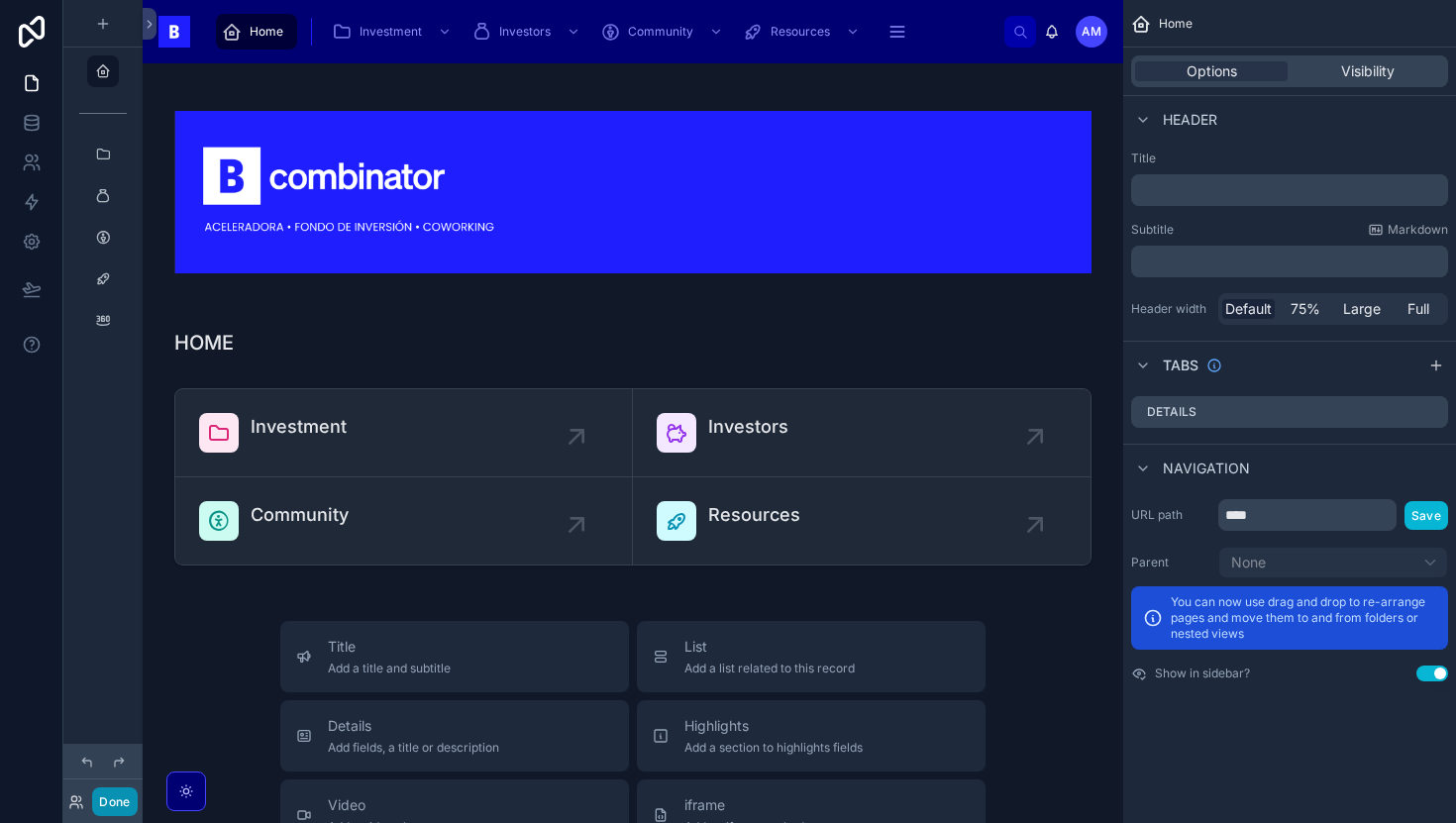 click on "Done" at bounding box center (114, 801) 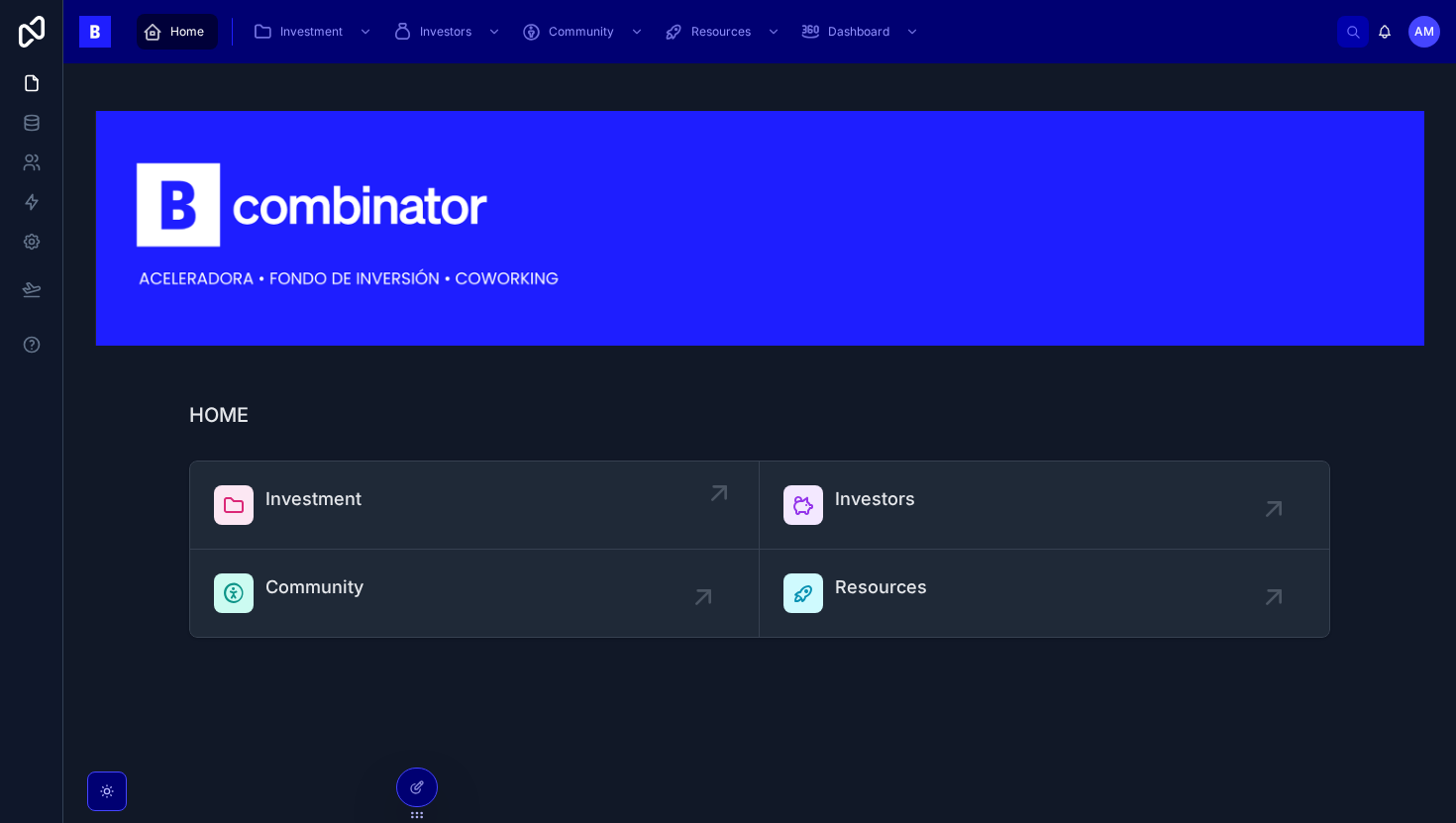 click on "Investment" at bounding box center [313, 499] 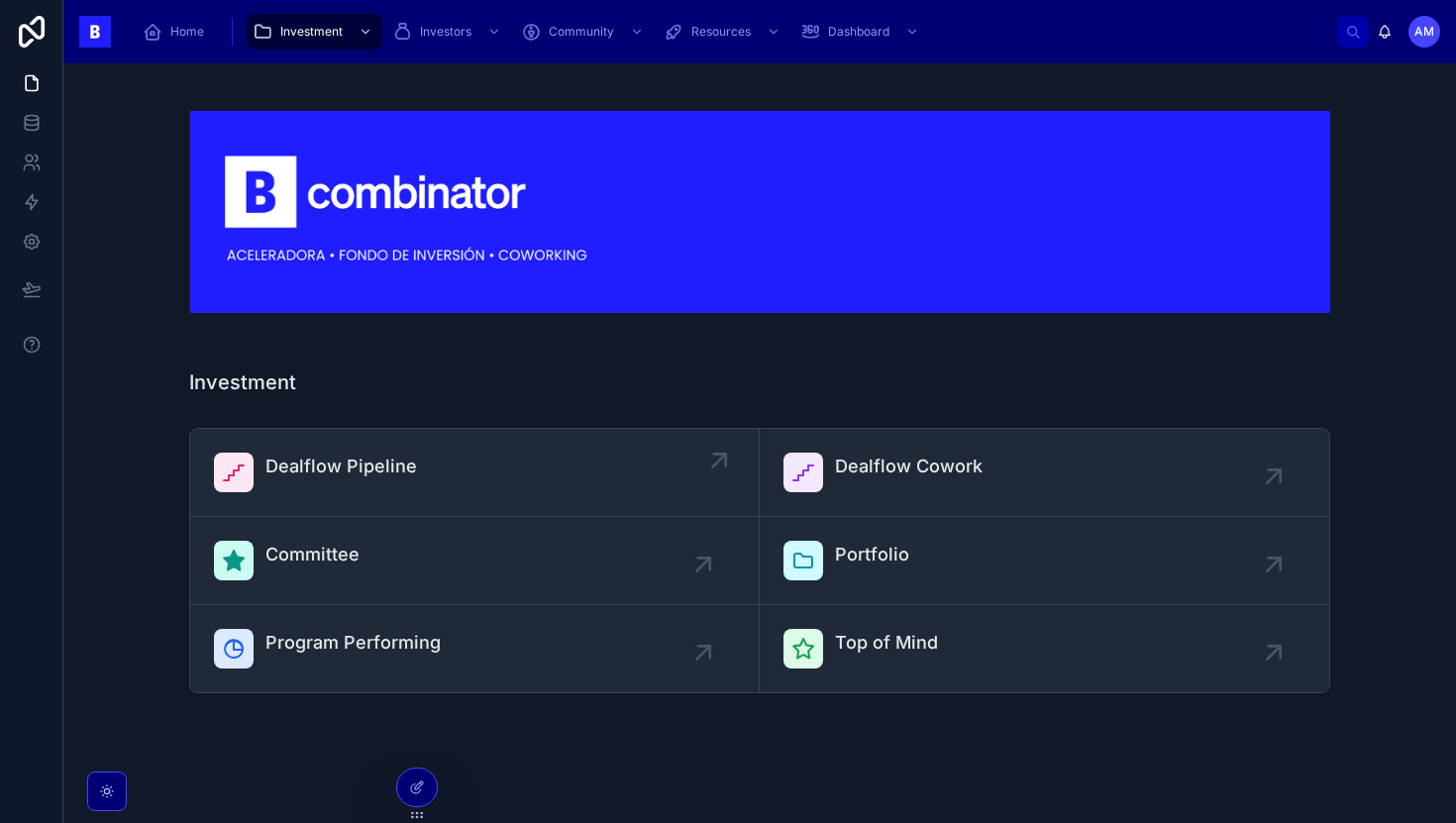 click on "Dealflow Pipeline" at bounding box center [474, 472] 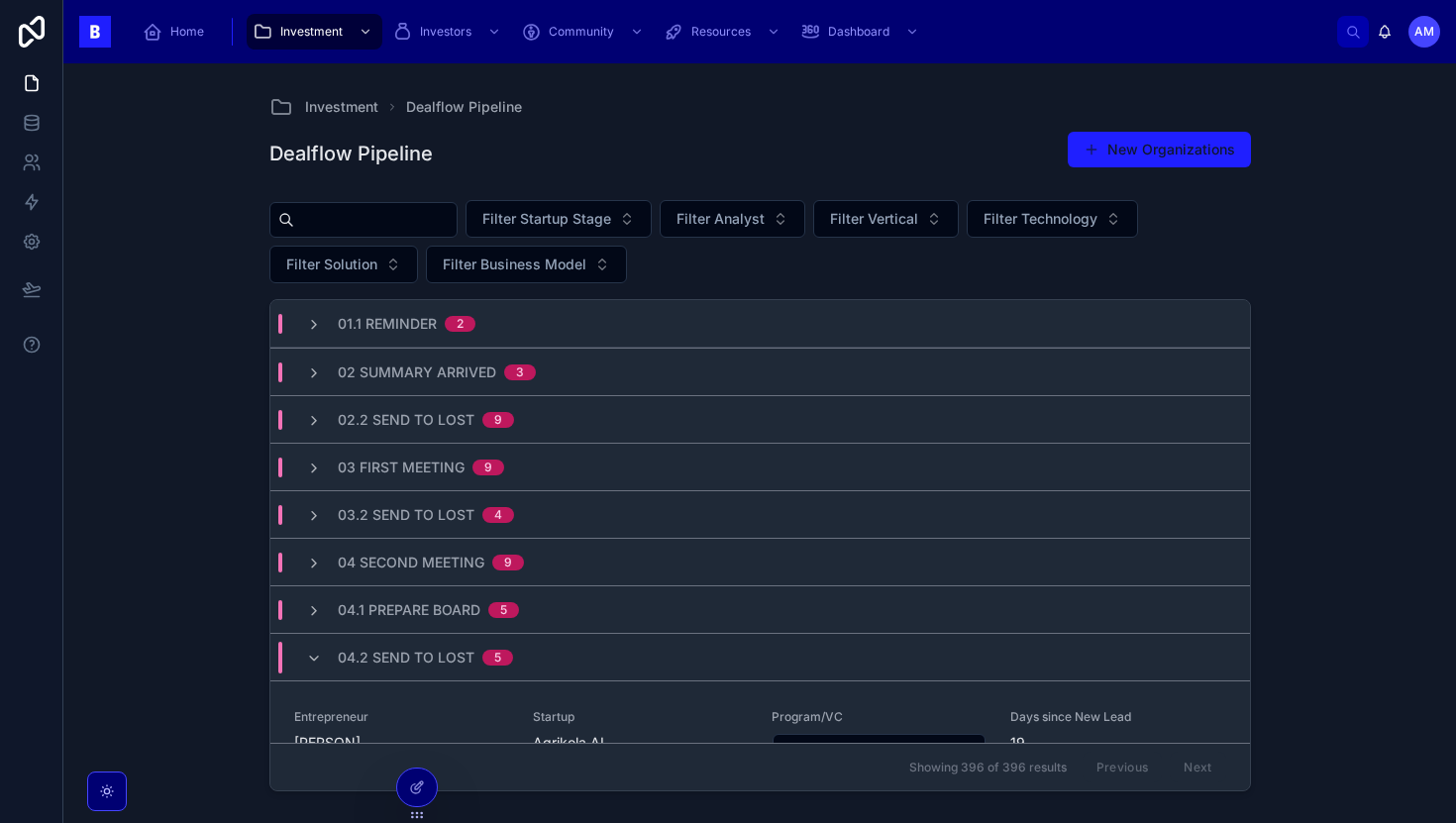 click at bounding box center [375, 220] 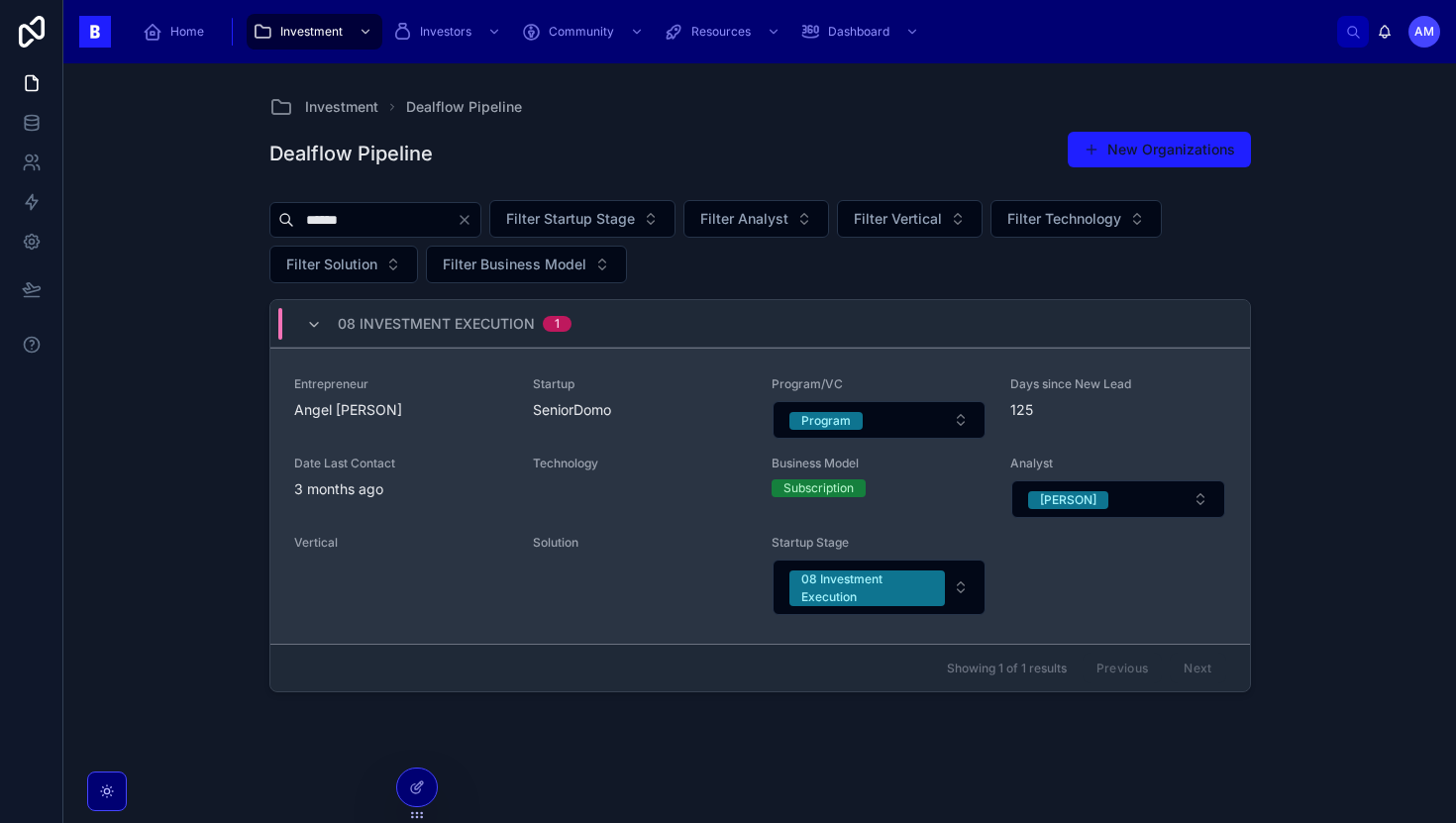 type on "******" 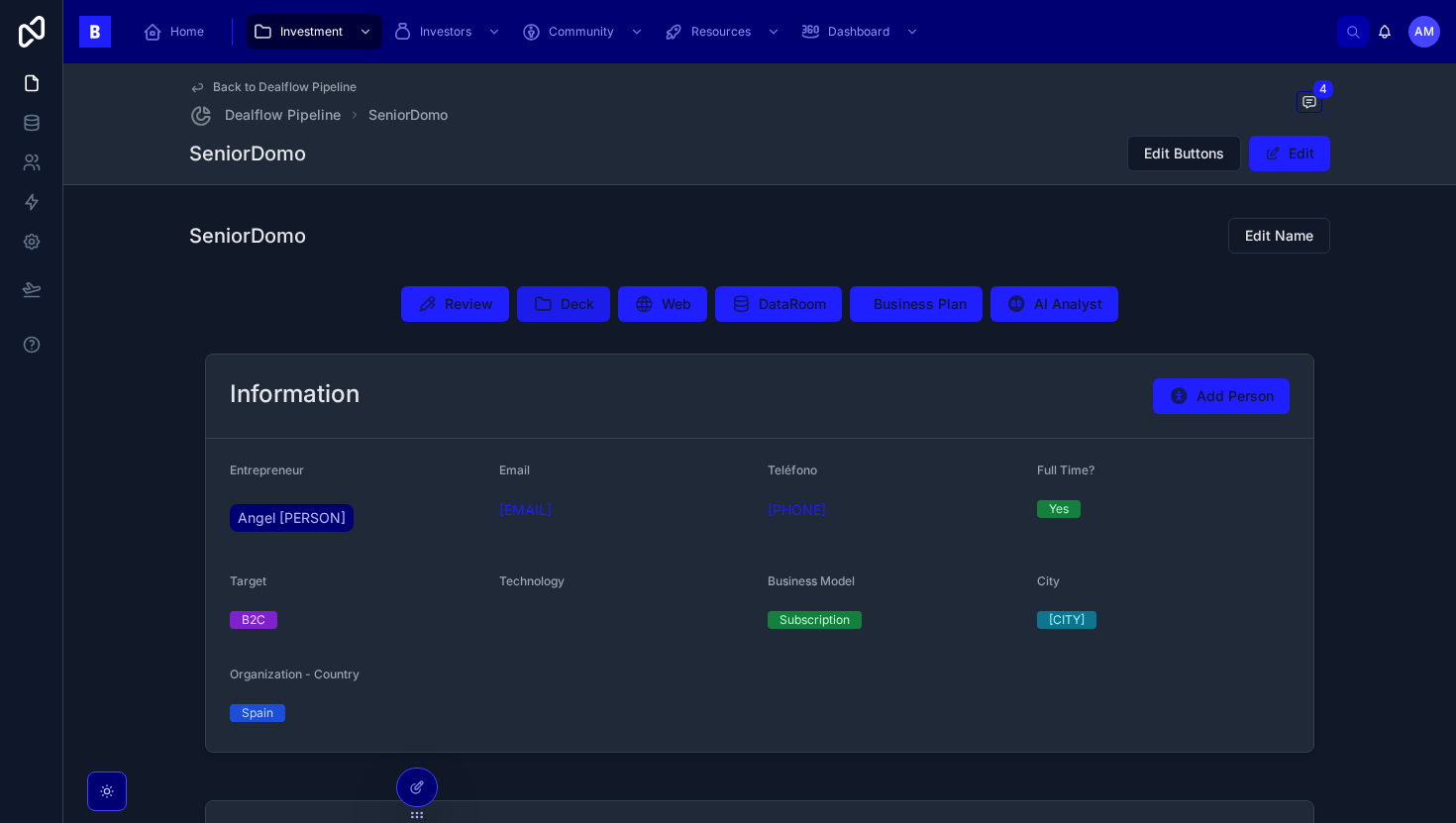click on "Deck" at bounding box center [577, 304] 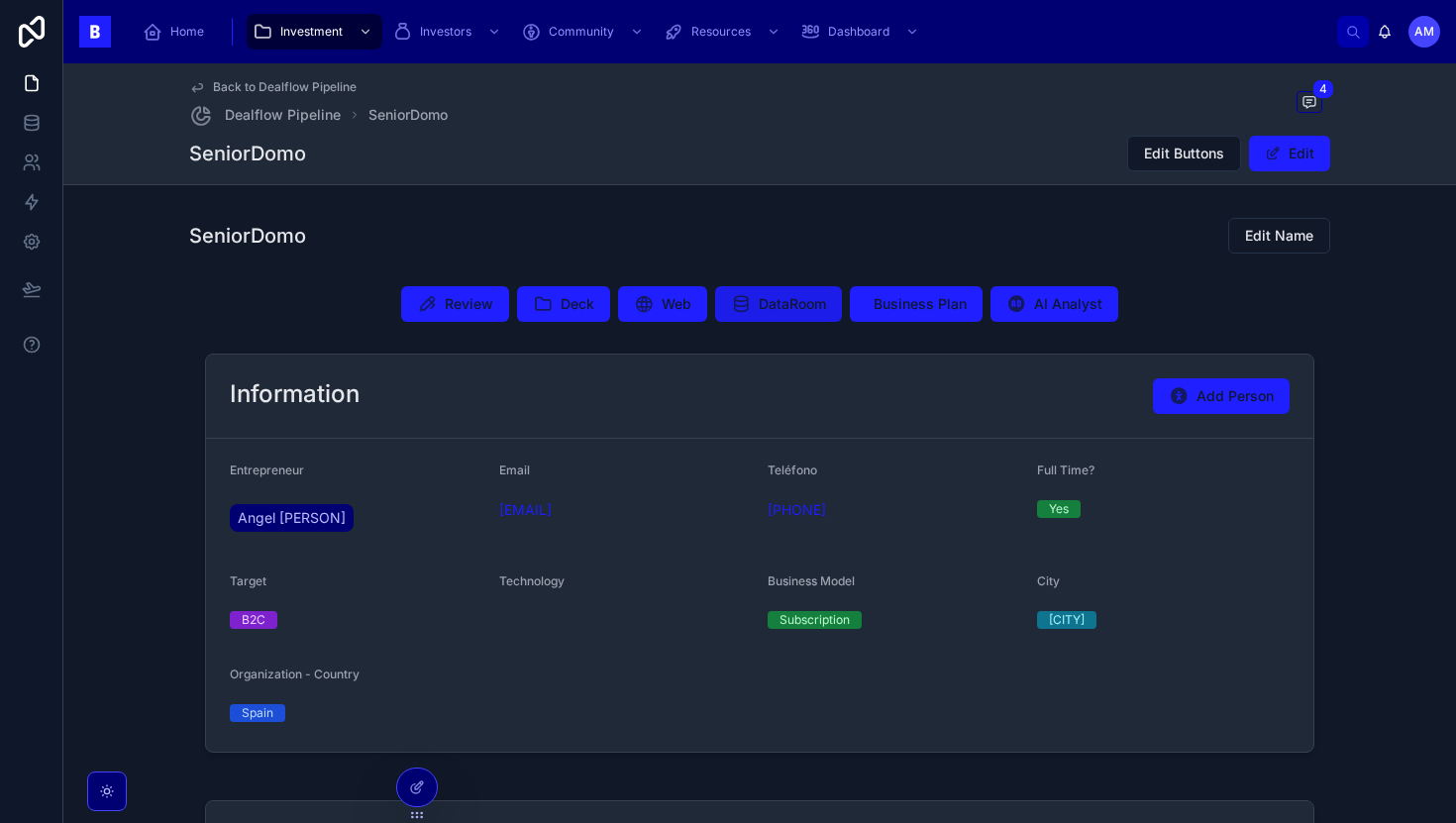click on "DataRoom" at bounding box center [792, 304] 